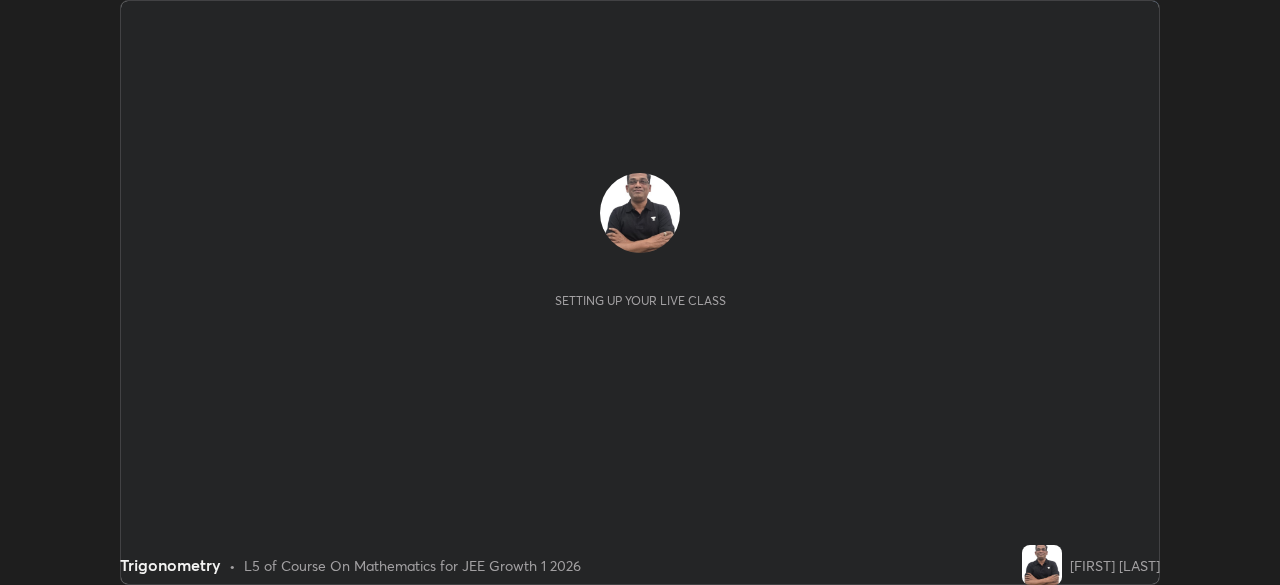 scroll, scrollTop: 0, scrollLeft: 0, axis: both 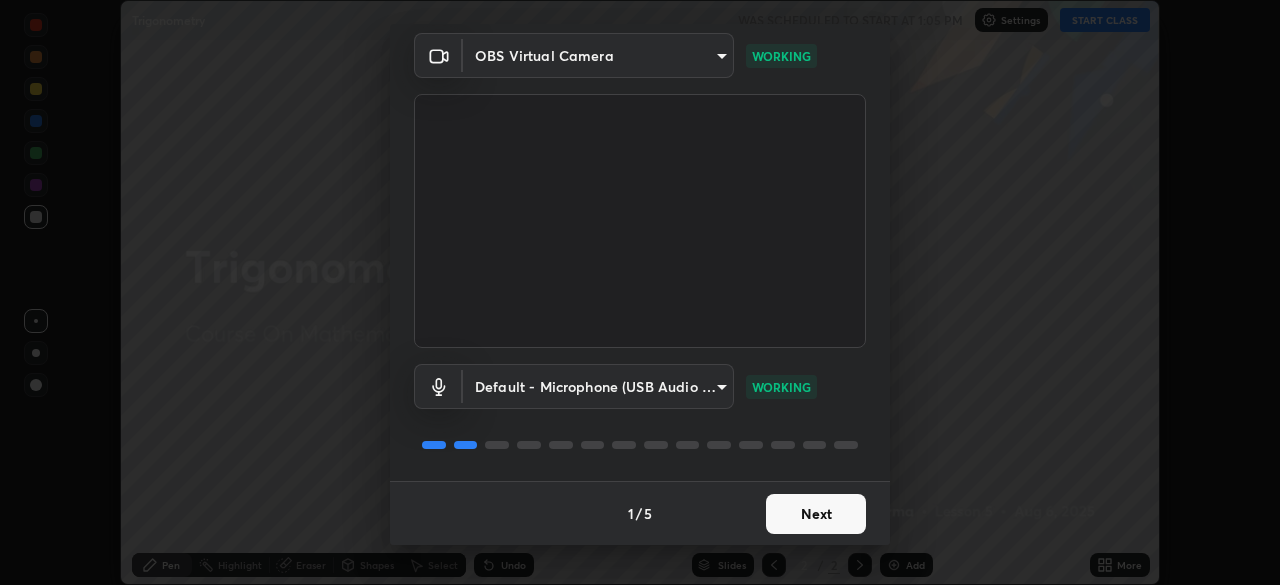 click on "Next" at bounding box center (816, 514) 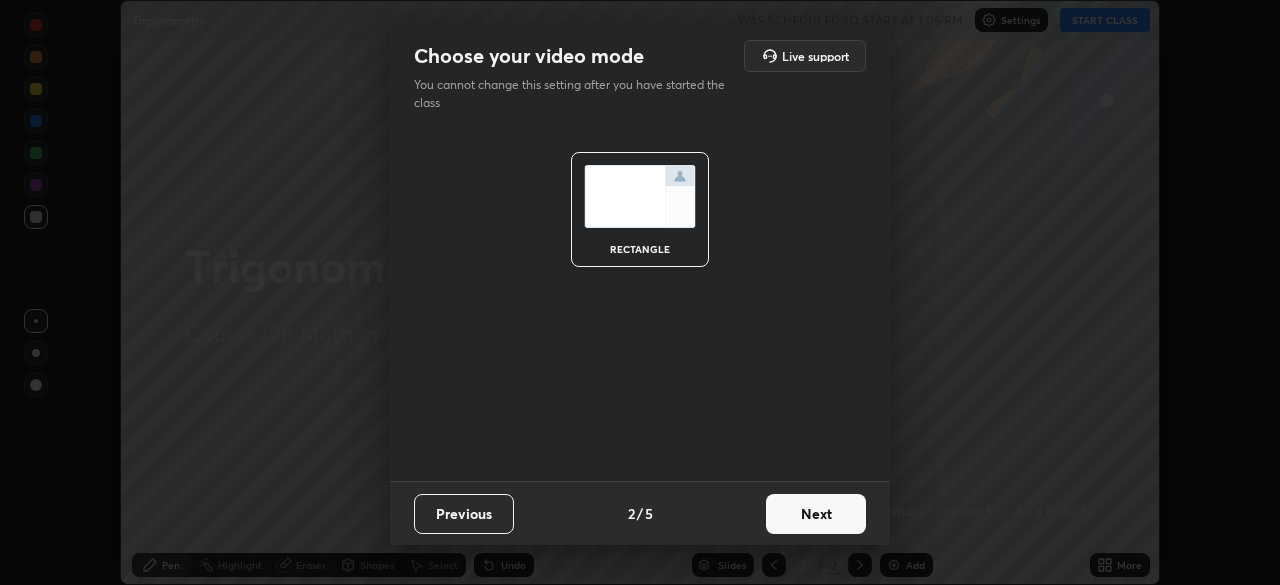 scroll, scrollTop: 0, scrollLeft: 0, axis: both 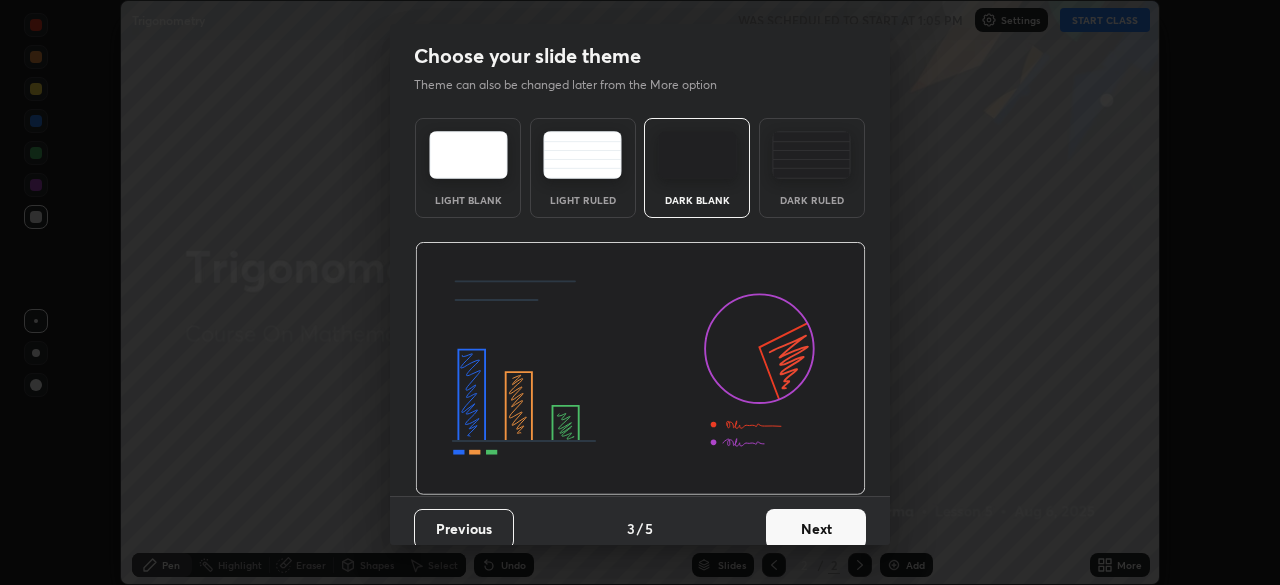 click on "Next" at bounding box center (816, 529) 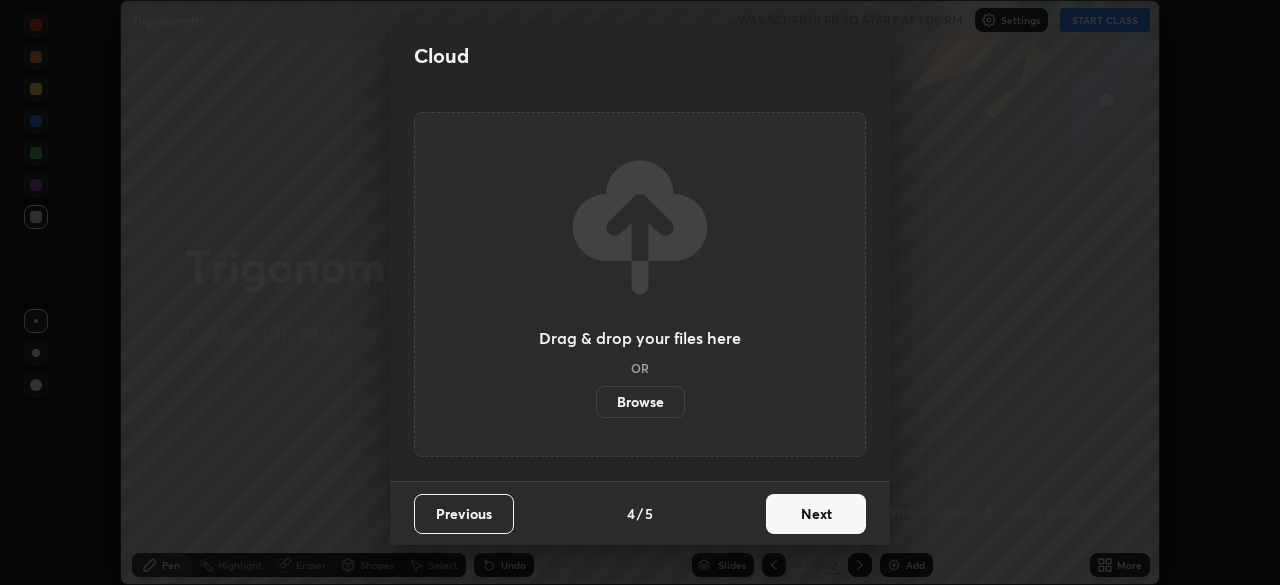 click on "Next" at bounding box center (816, 514) 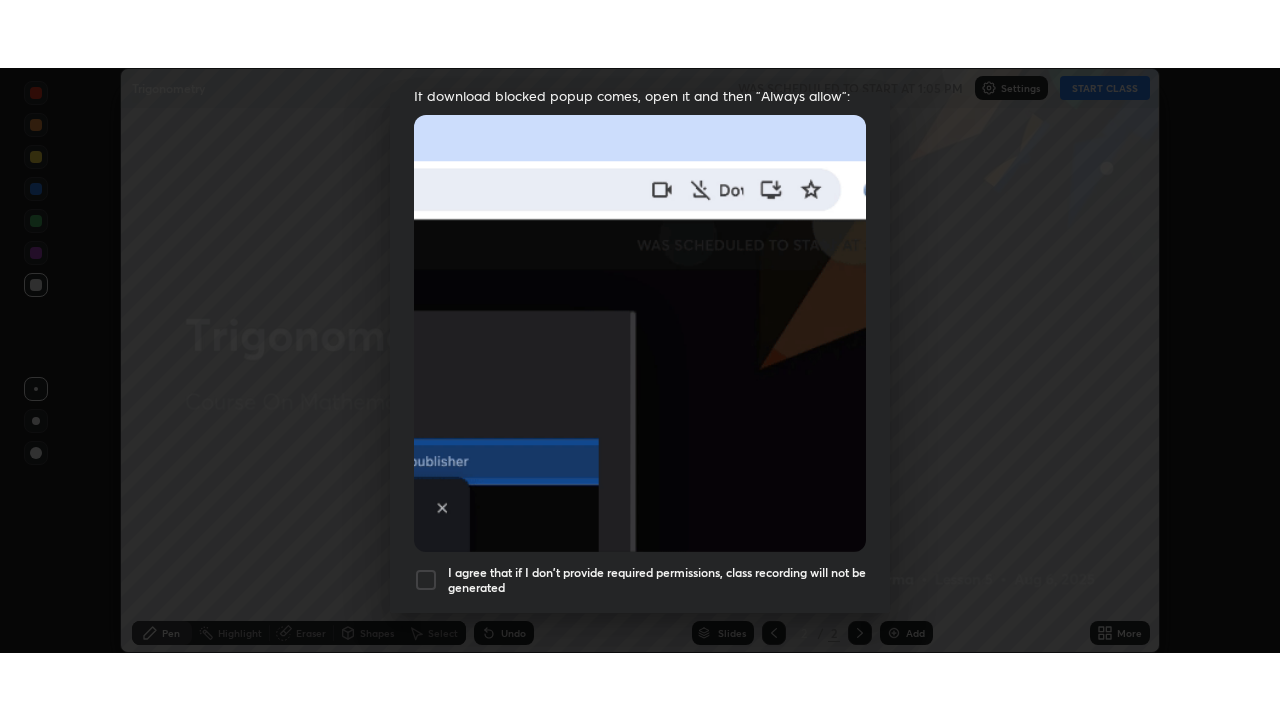 scroll, scrollTop: 476, scrollLeft: 0, axis: vertical 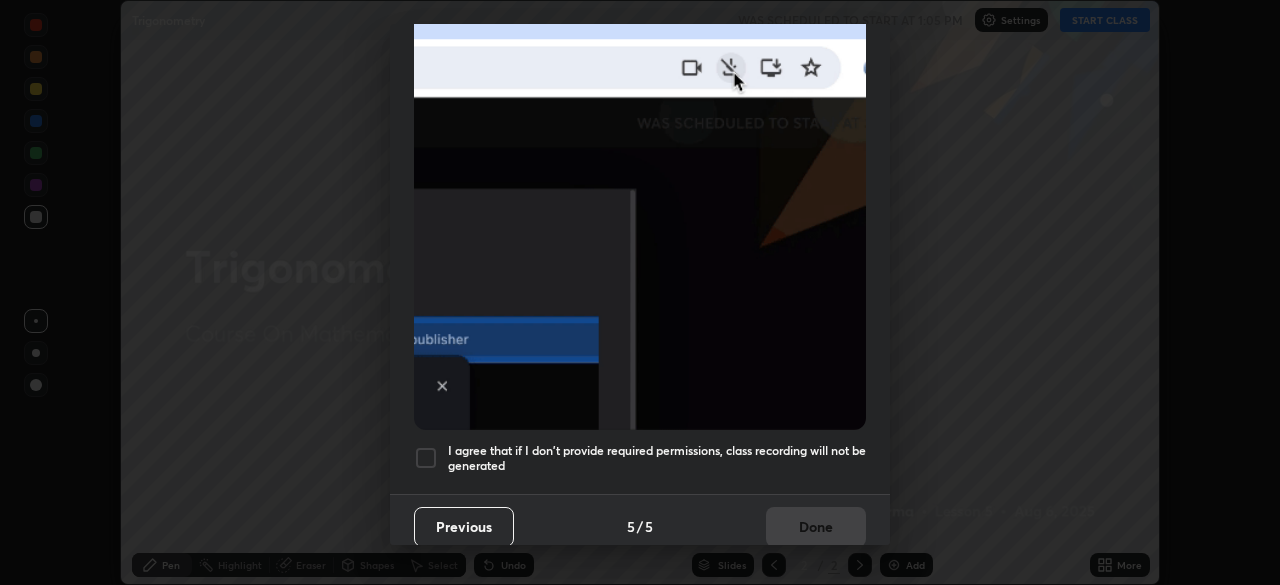 click at bounding box center (426, 458) 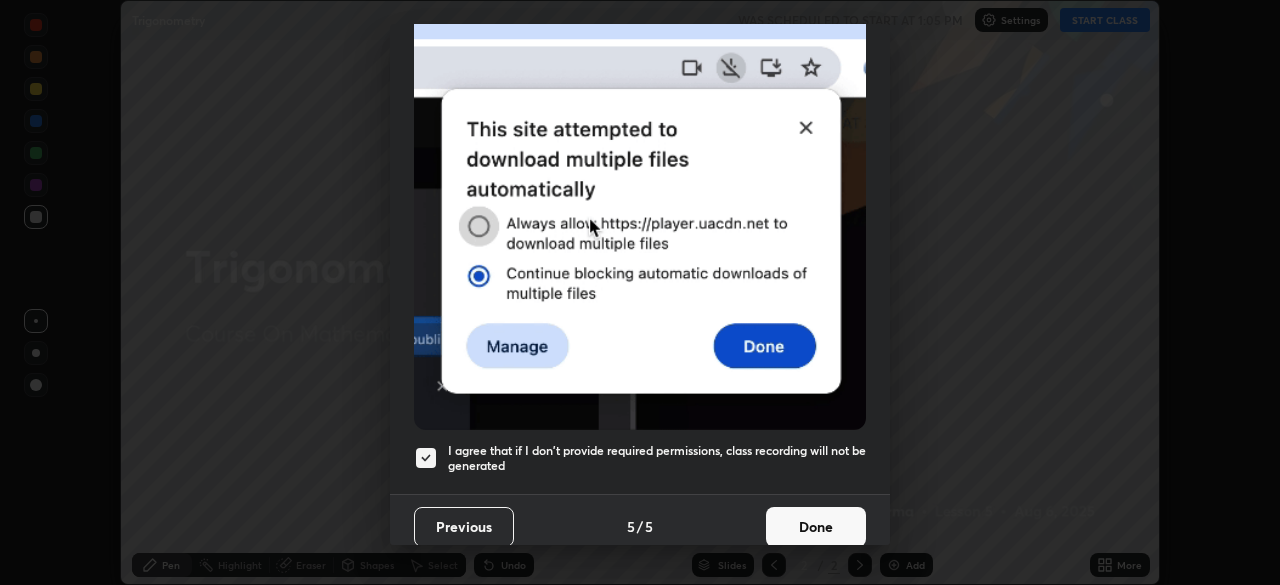 click on "Done" at bounding box center (816, 527) 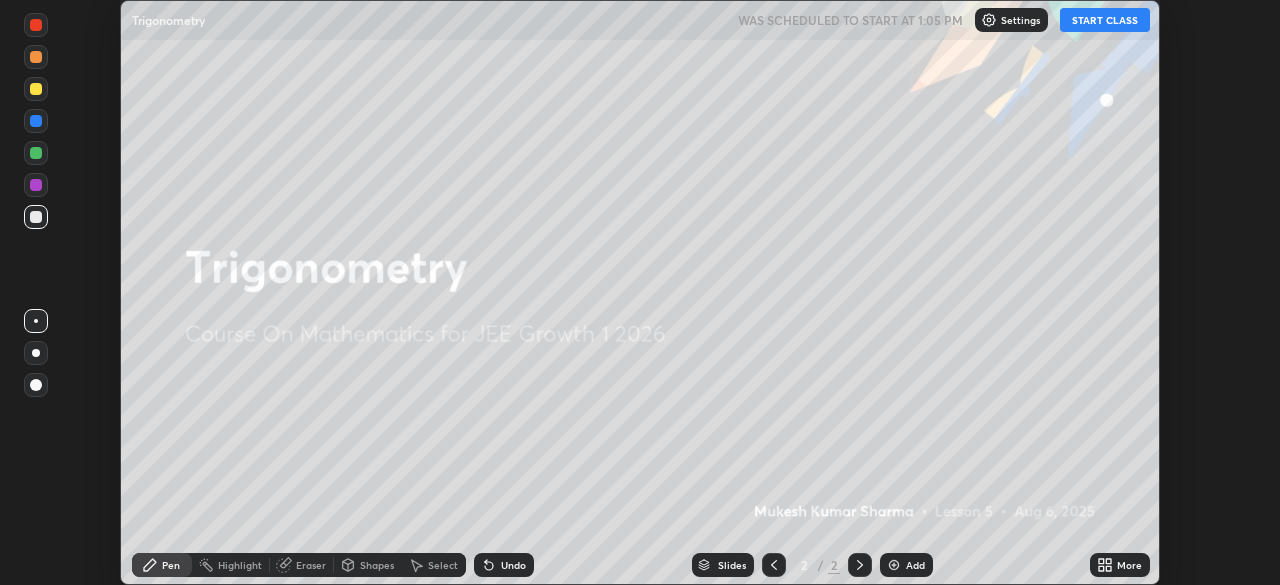 click on "START CLASS" at bounding box center [1105, 20] 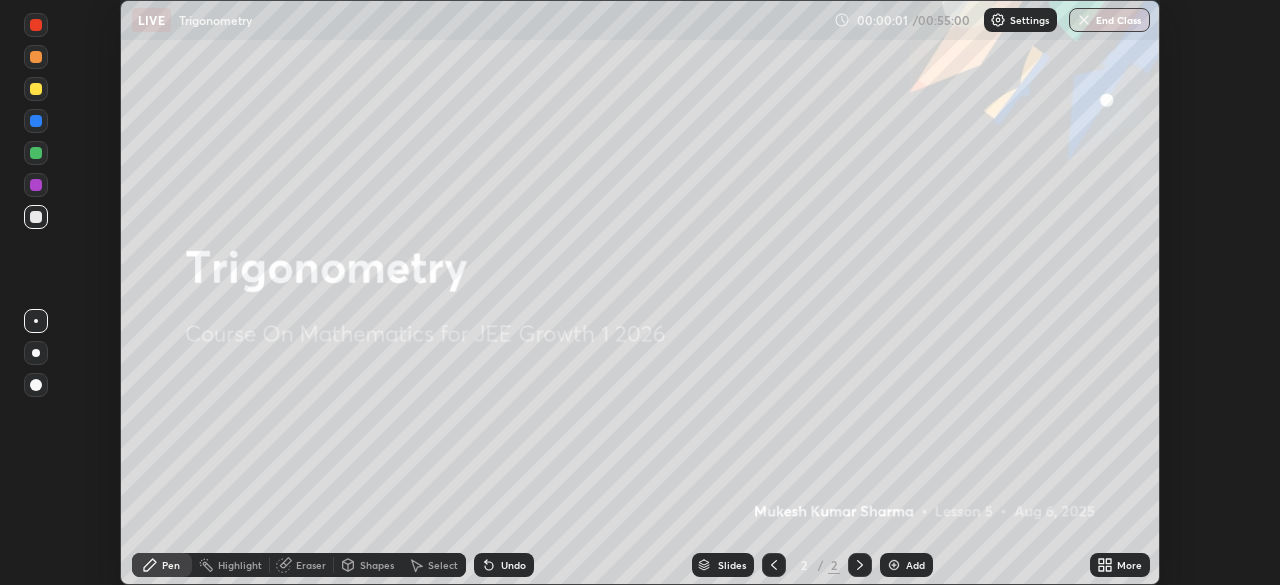click 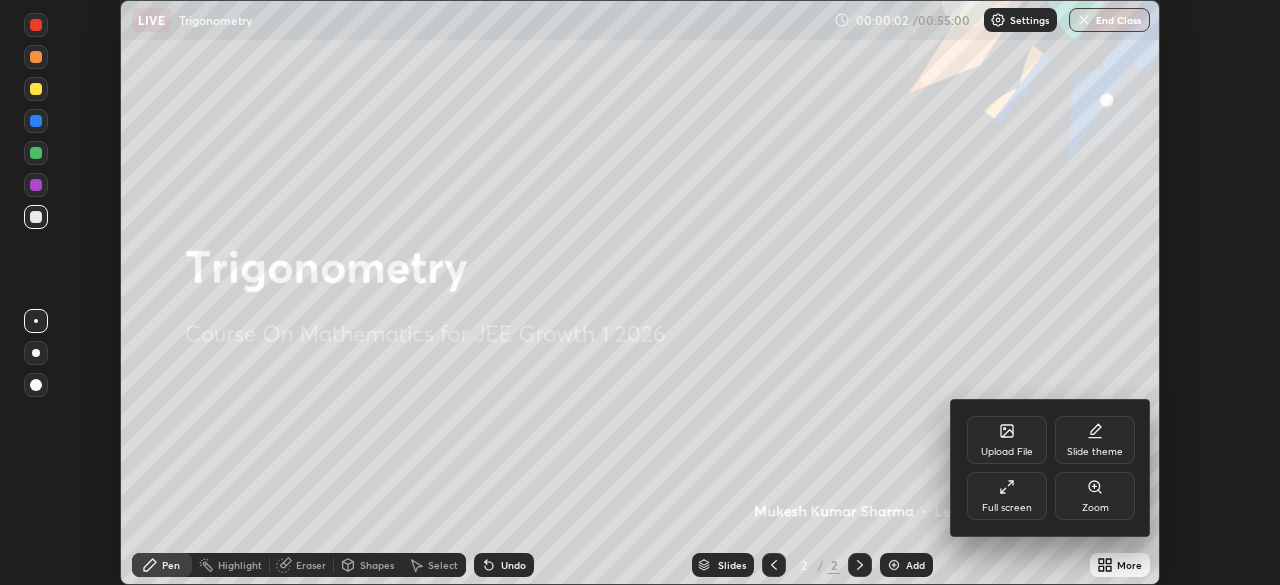 click 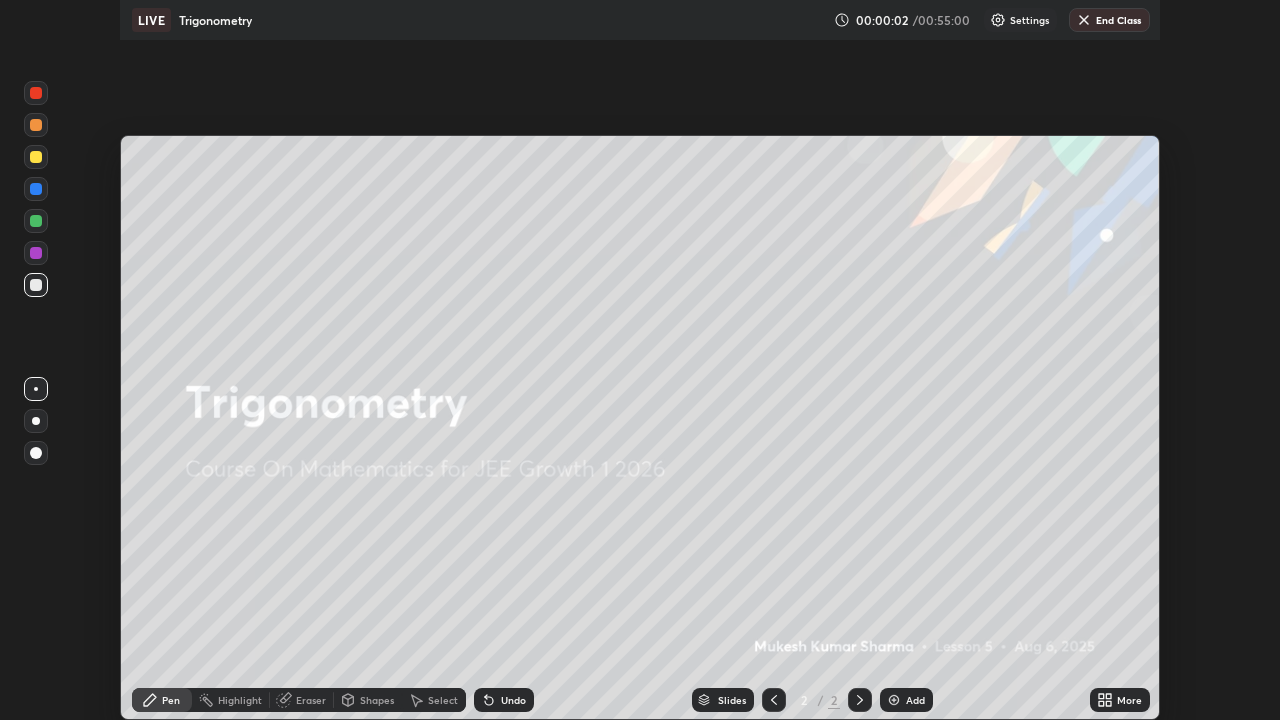 scroll, scrollTop: 99280, scrollLeft: 98720, axis: both 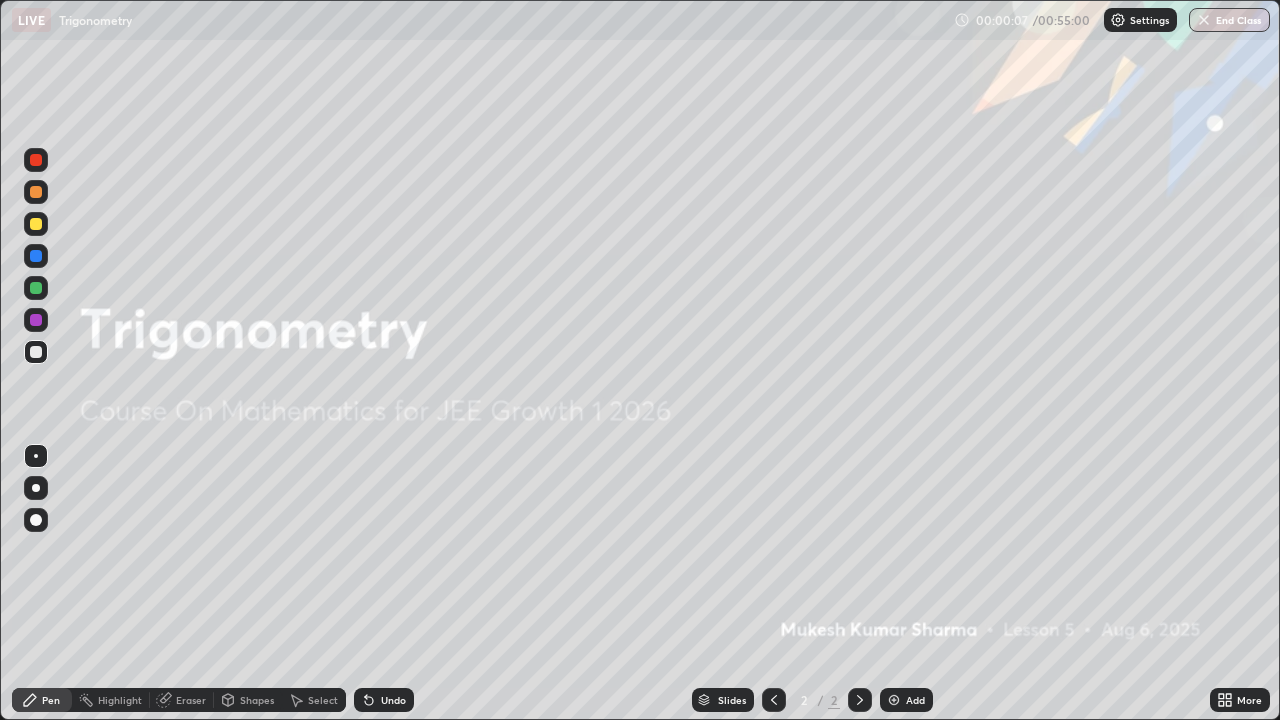 click on "Add" at bounding box center [906, 700] 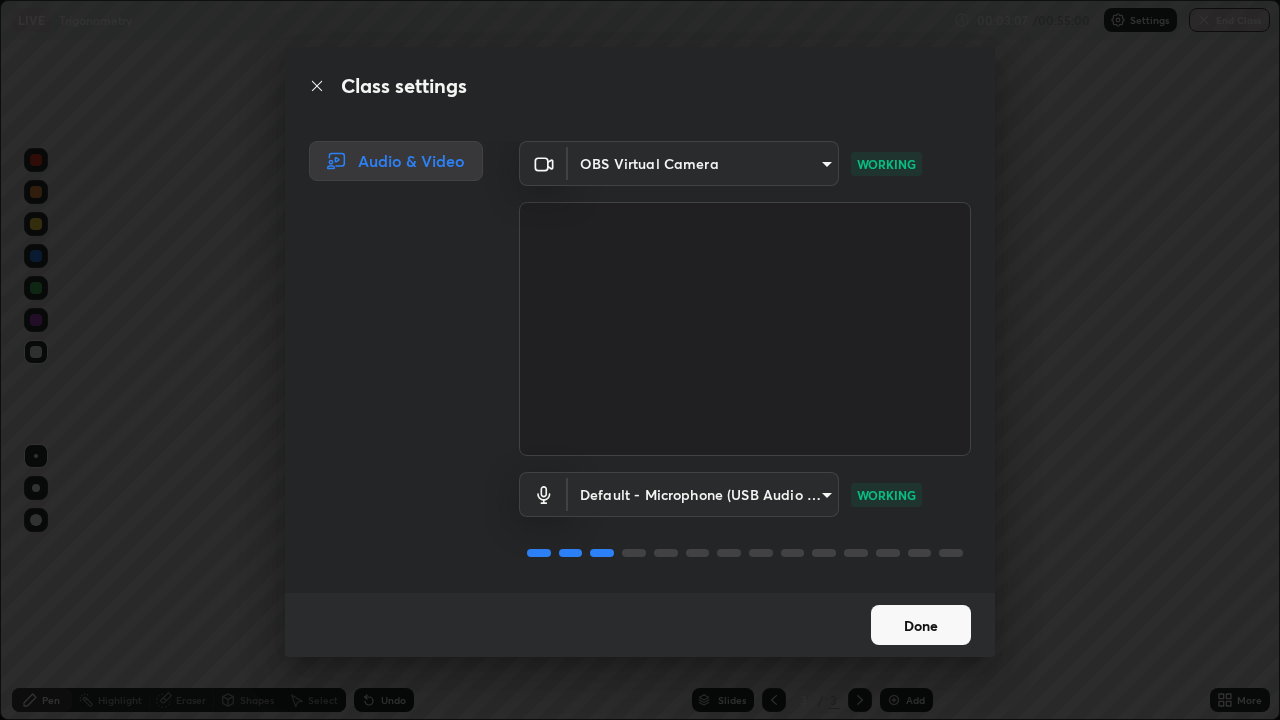 click on "Done" at bounding box center [921, 625] 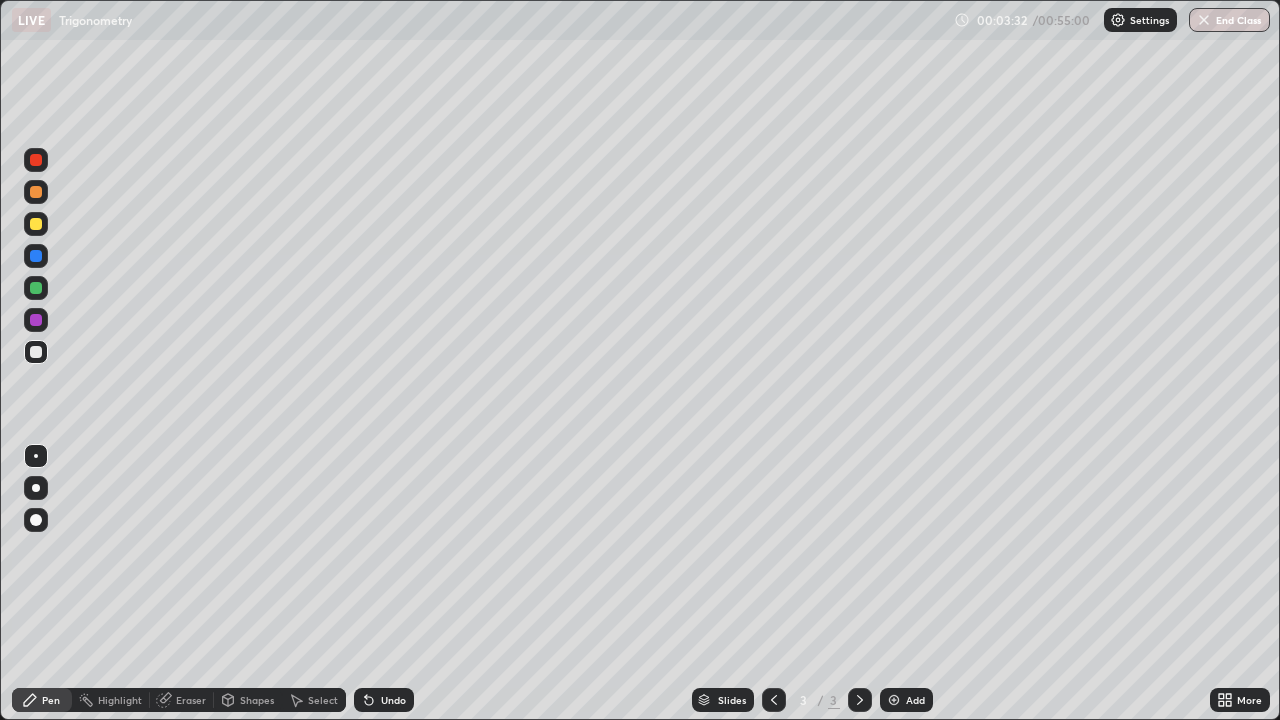 click at bounding box center [36, 224] 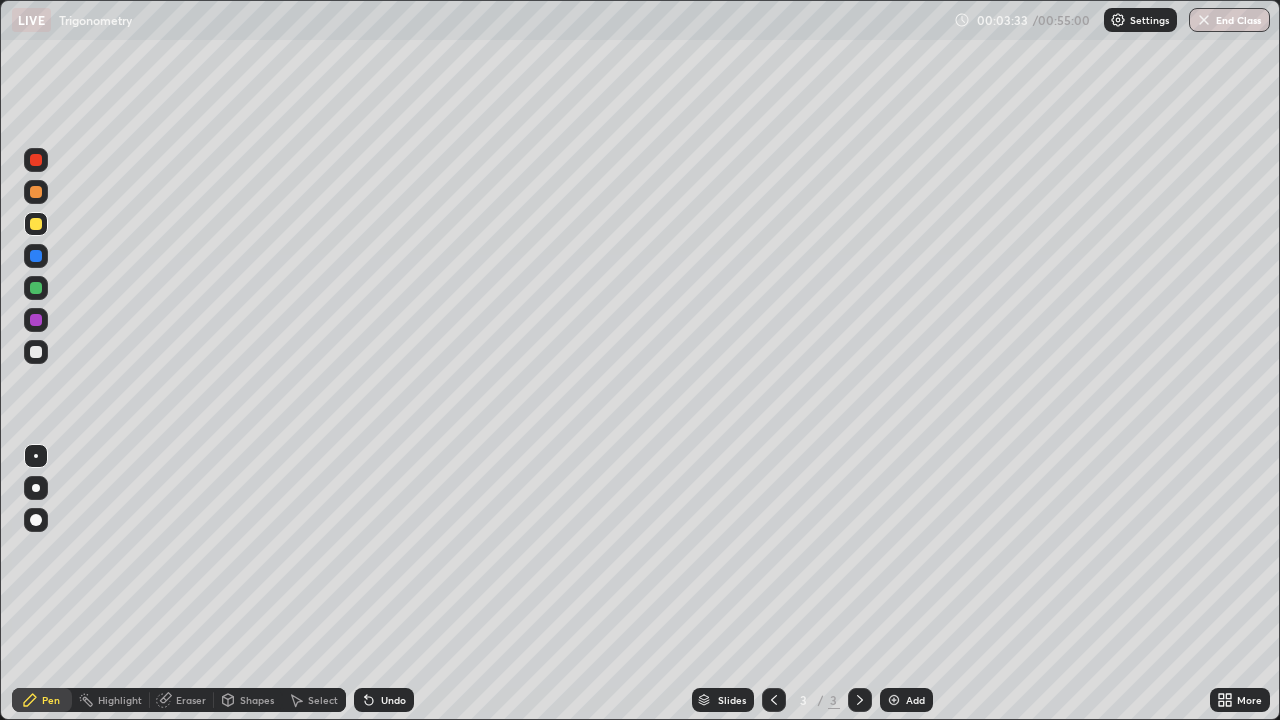 click at bounding box center [36, 488] 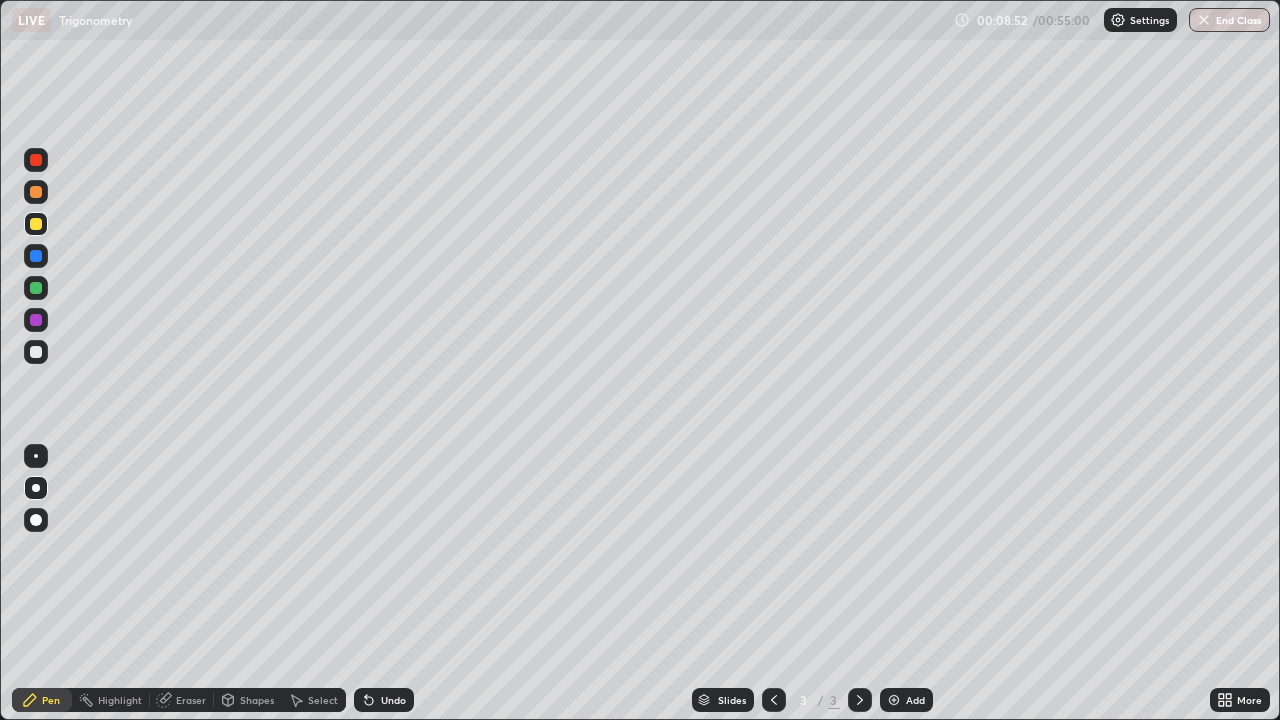 click 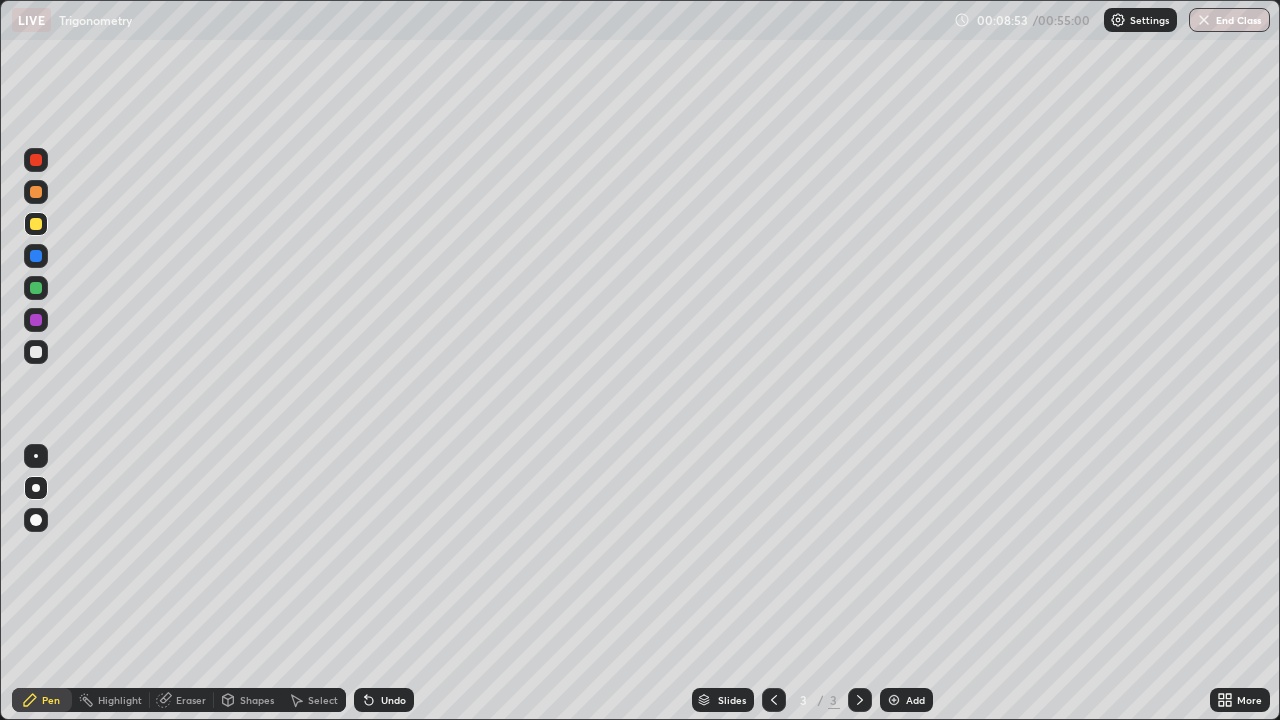 click 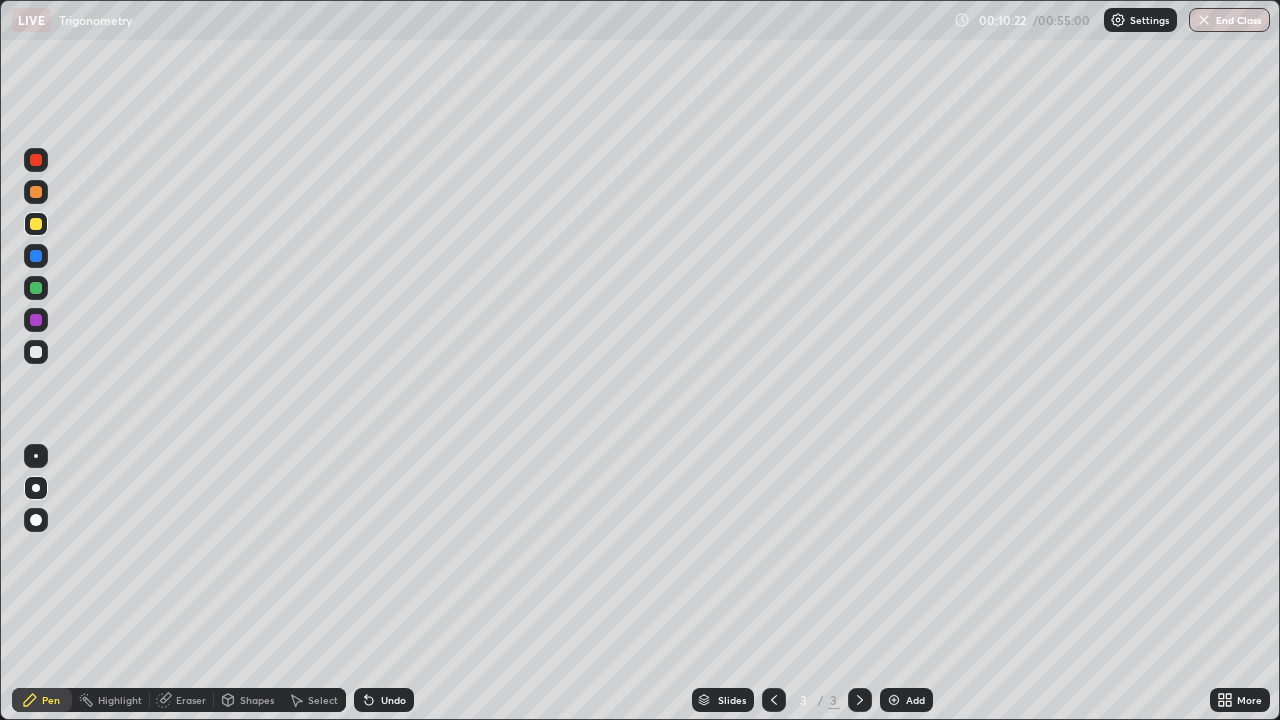 click on "Undo" at bounding box center [384, 700] 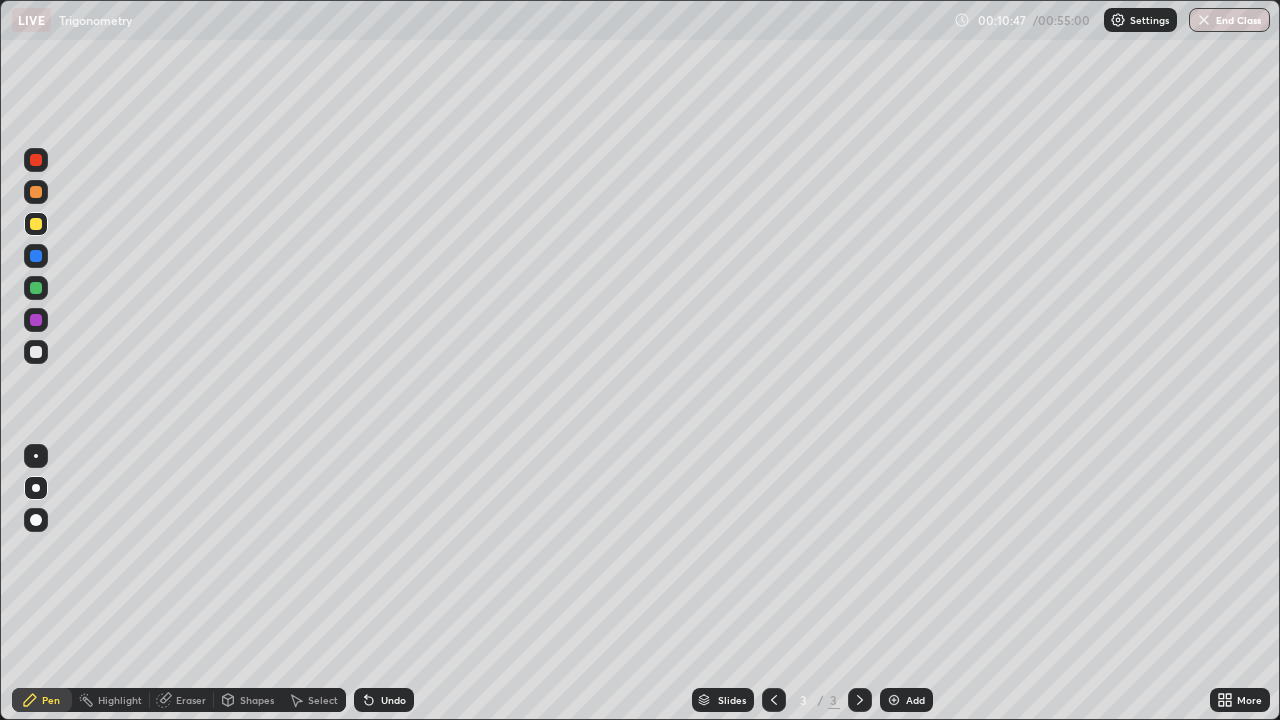 click on "Undo" at bounding box center (384, 700) 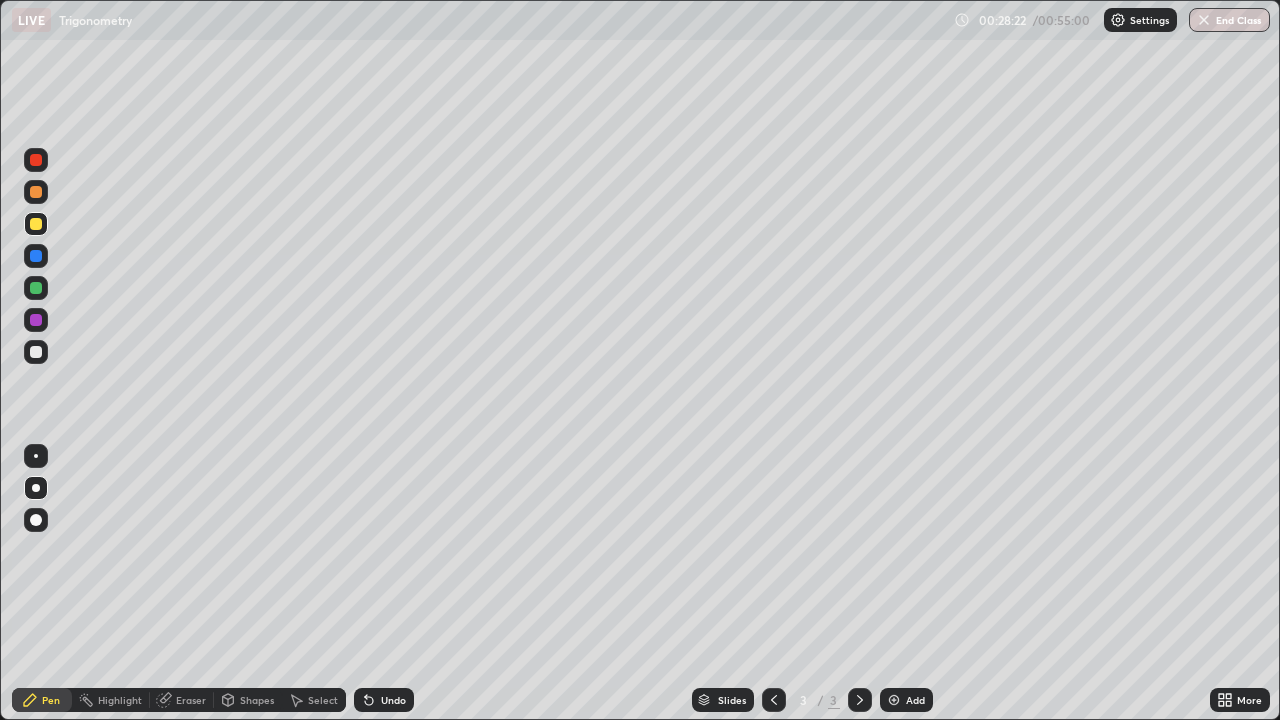 click on "Add" at bounding box center [915, 700] 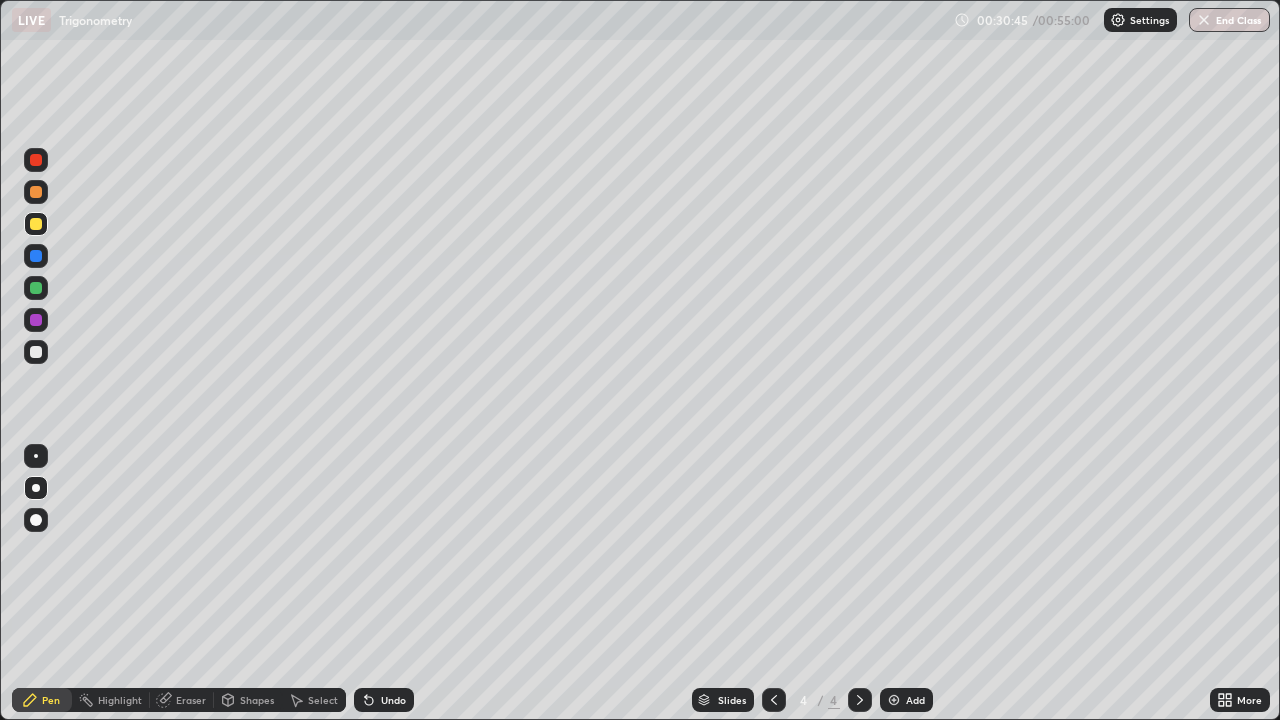 click at bounding box center (36, 160) 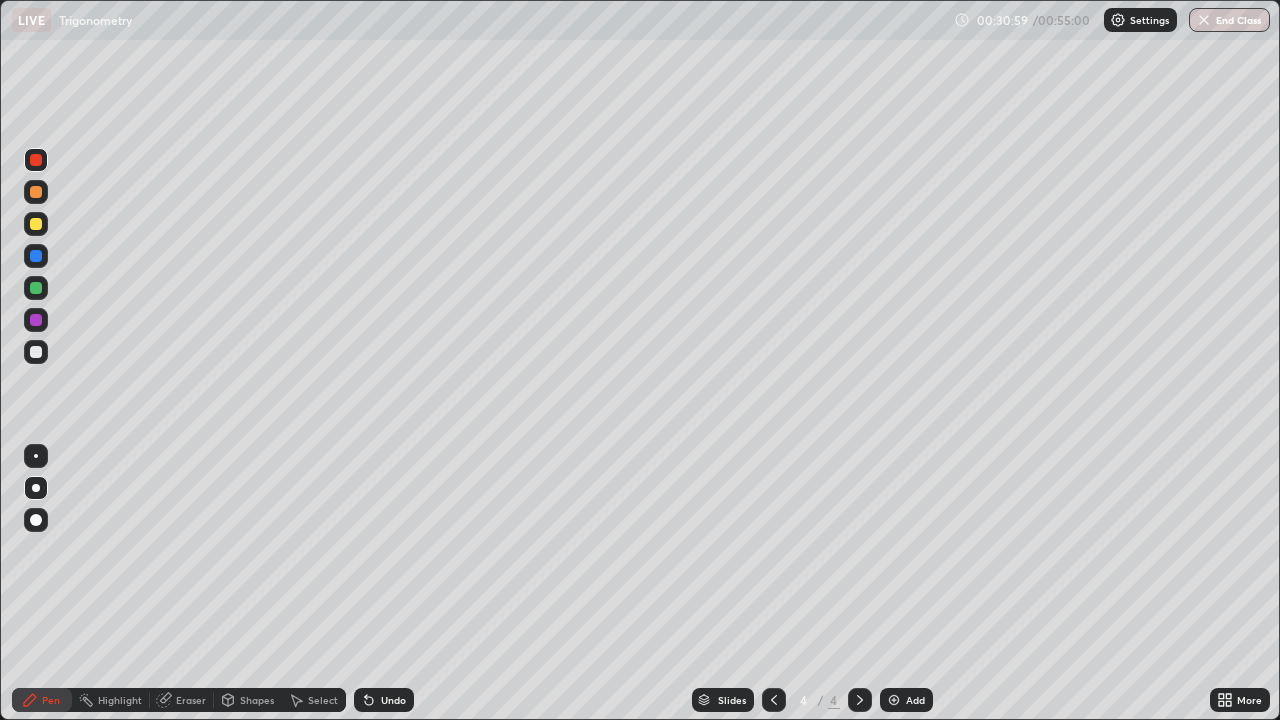 click at bounding box center (36, 224) 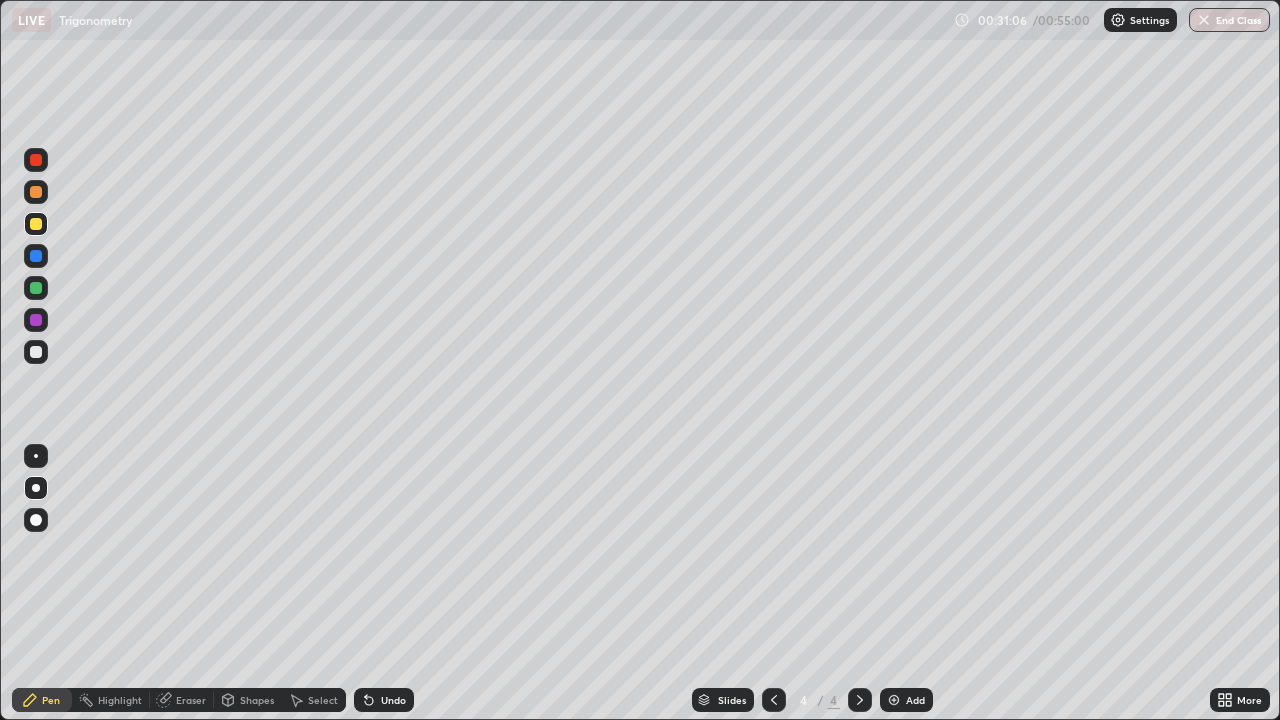 click at bounding box center [36, 160] 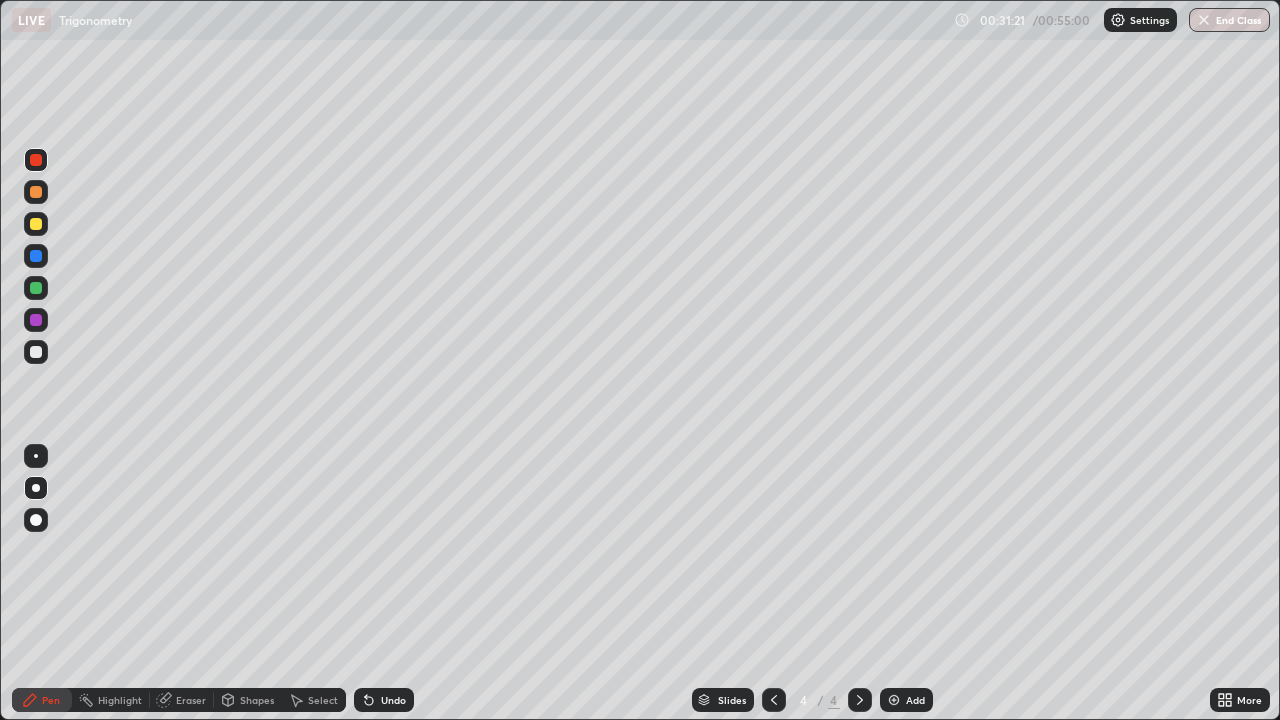 click at bounding box center (36, 224) 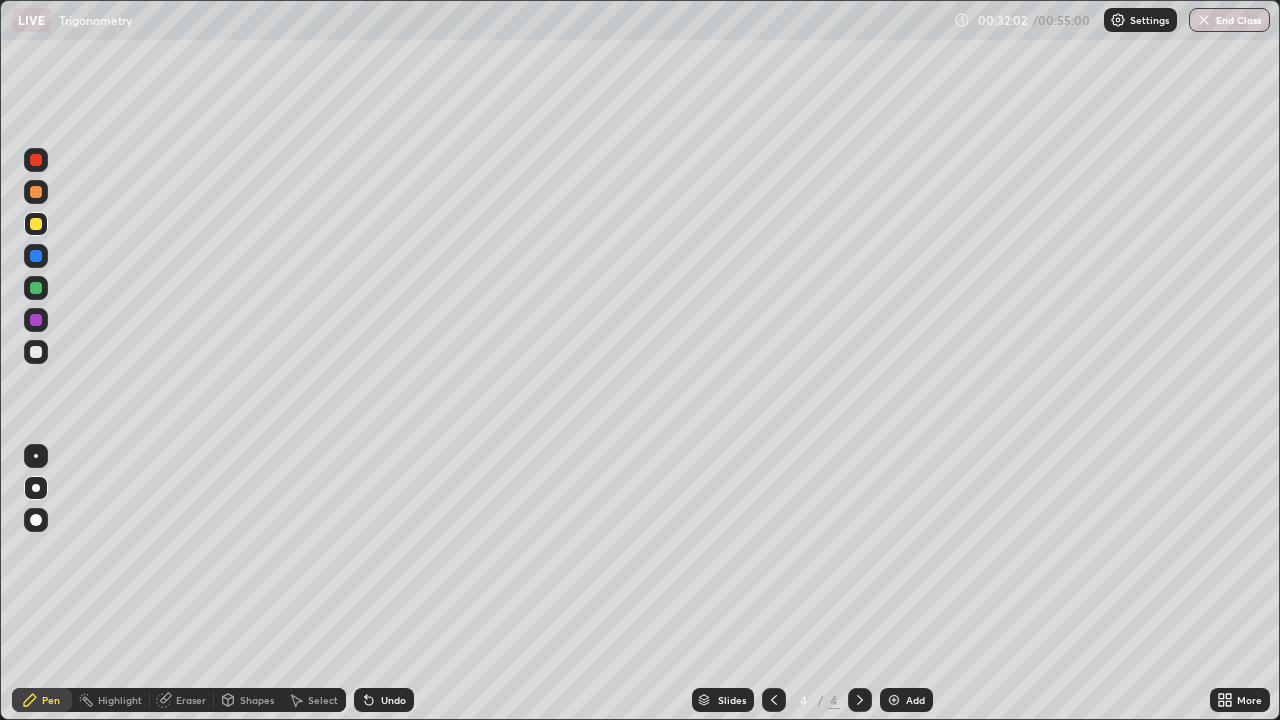 click at bounding box center (36, 256) 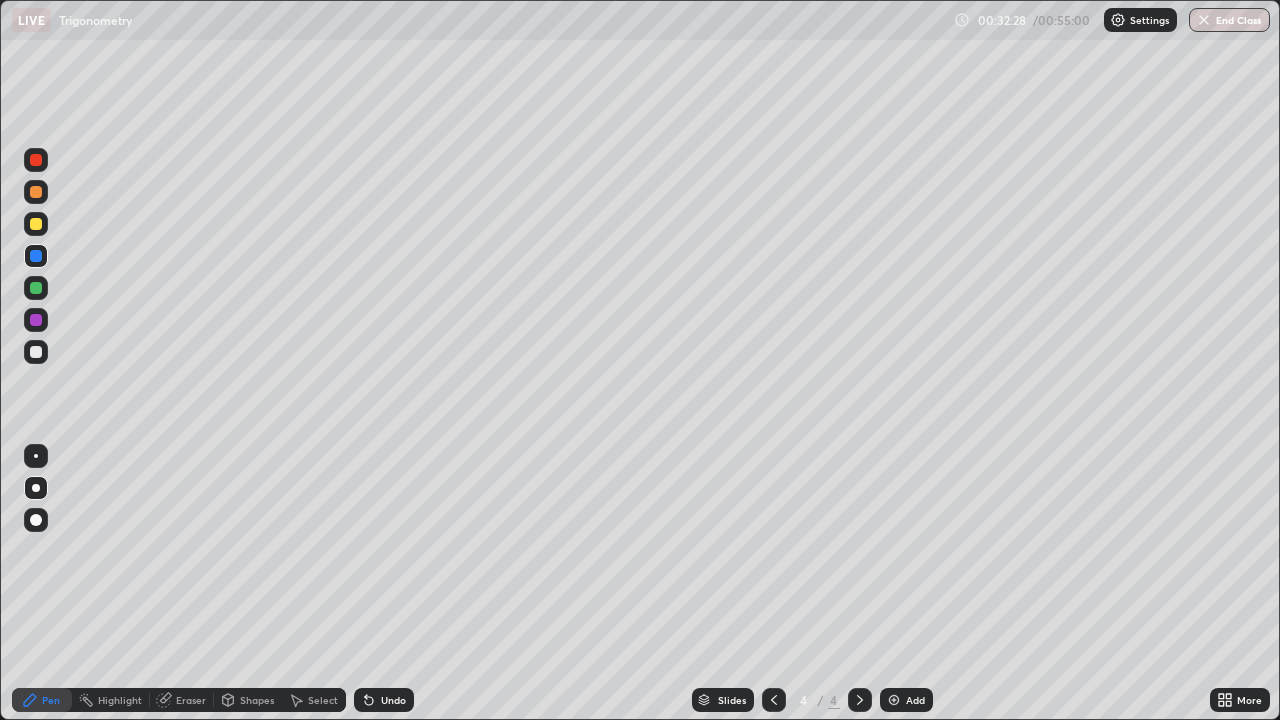 click at bounding box center [36, 224] 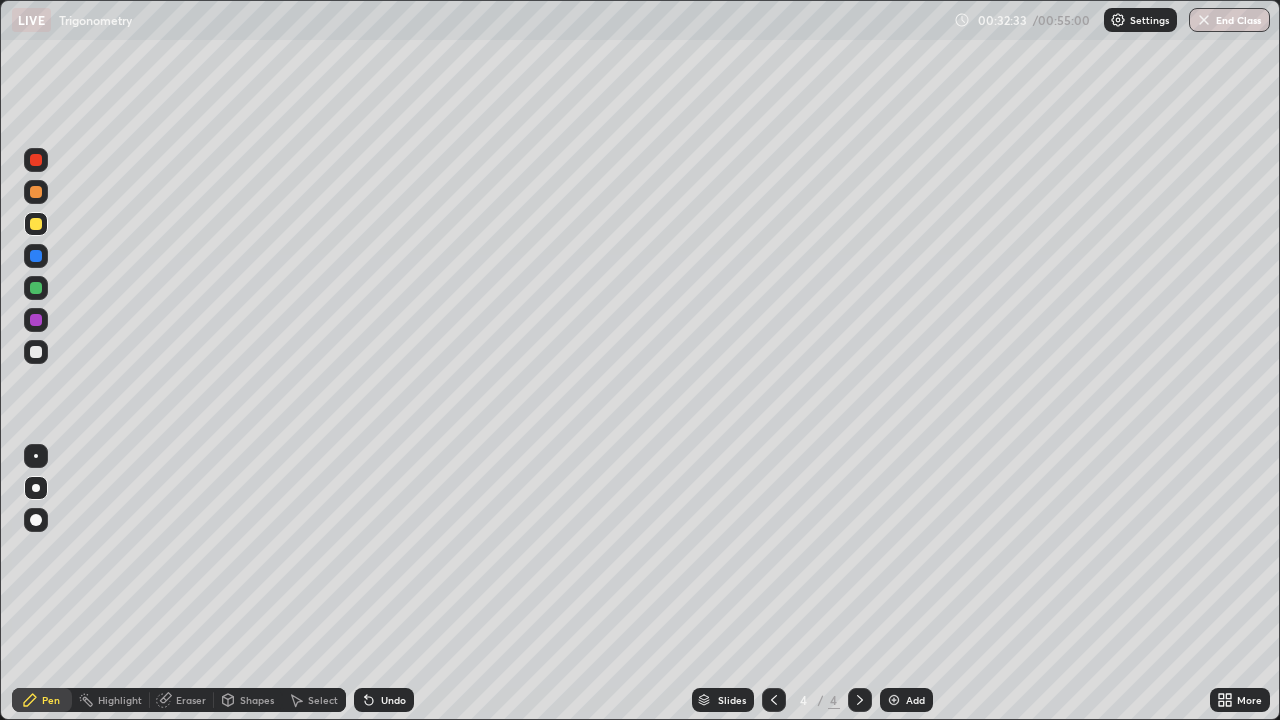 click on "Undo" at bounding box center [393, 700] 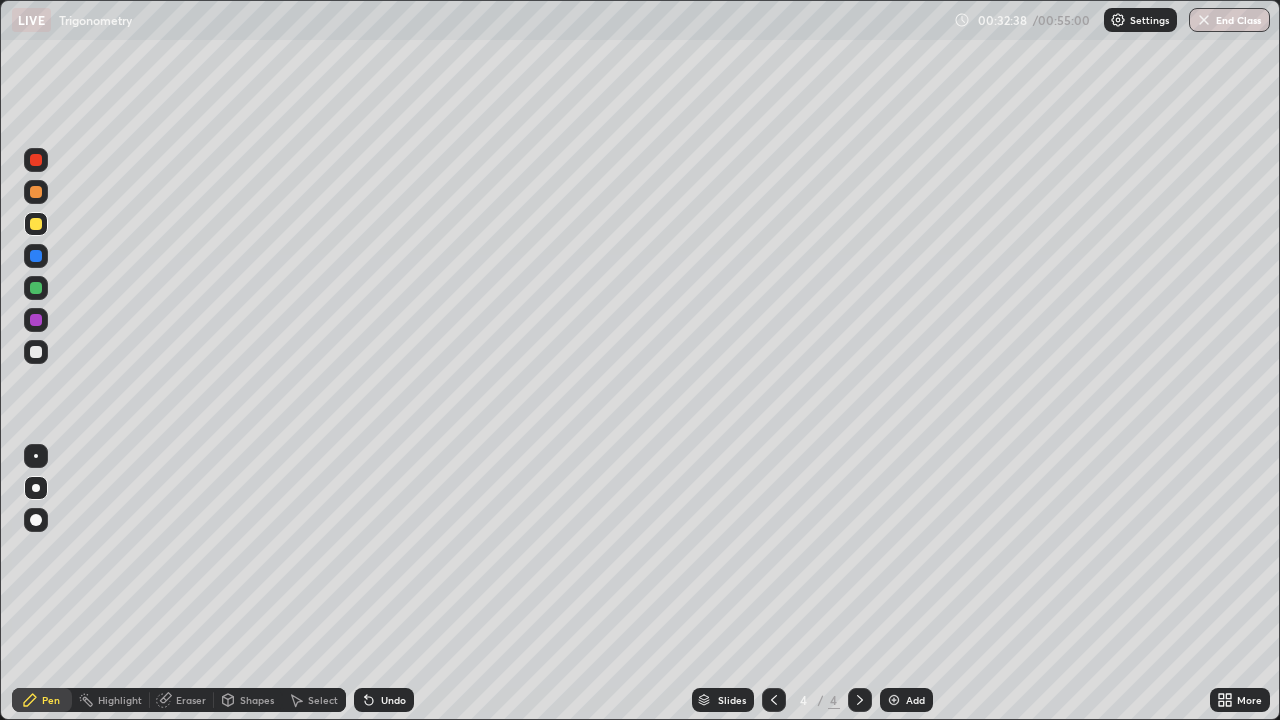 click on "Undo" at bounding box center [393, 700] 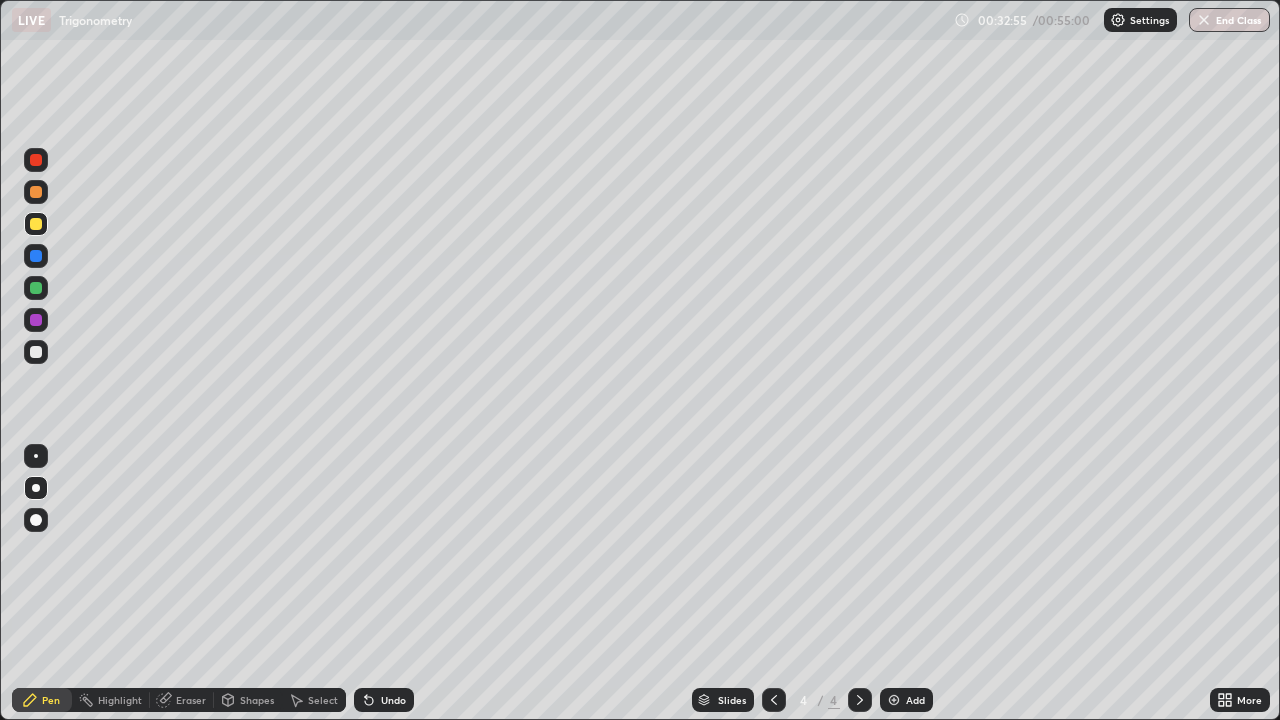click at bounding box center (36, 320) 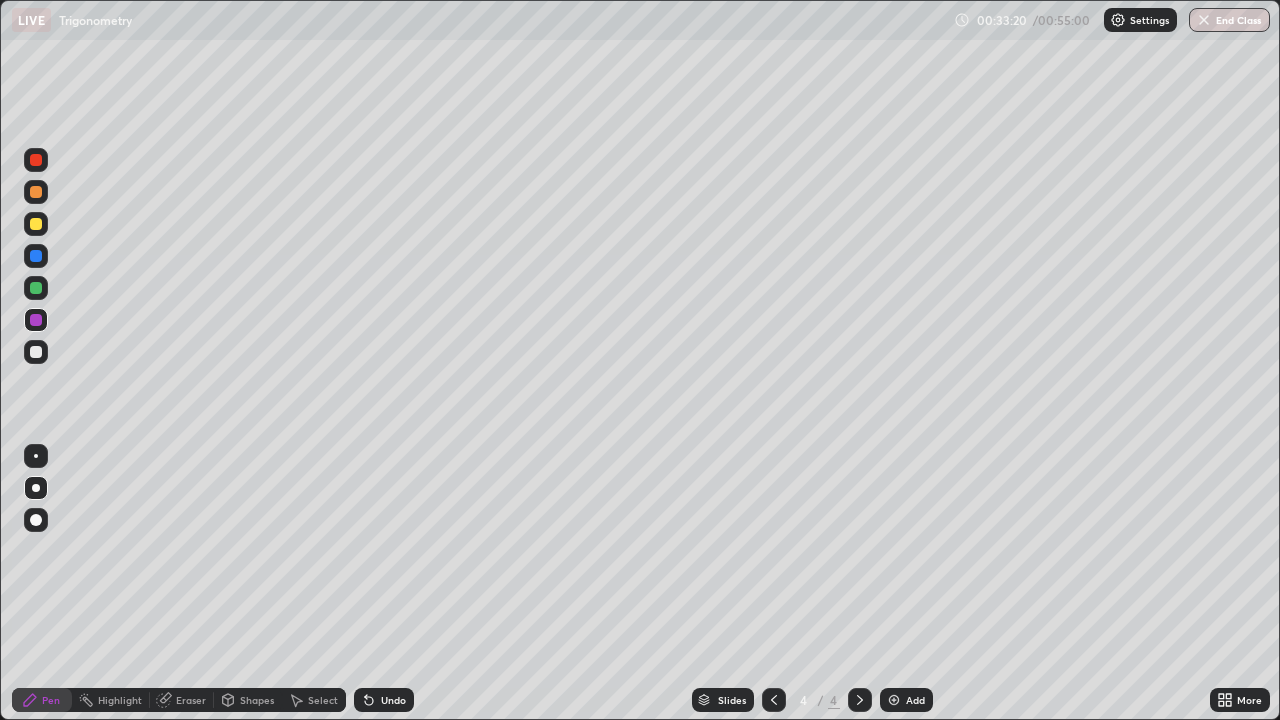 click at bounding box center [36, 224] 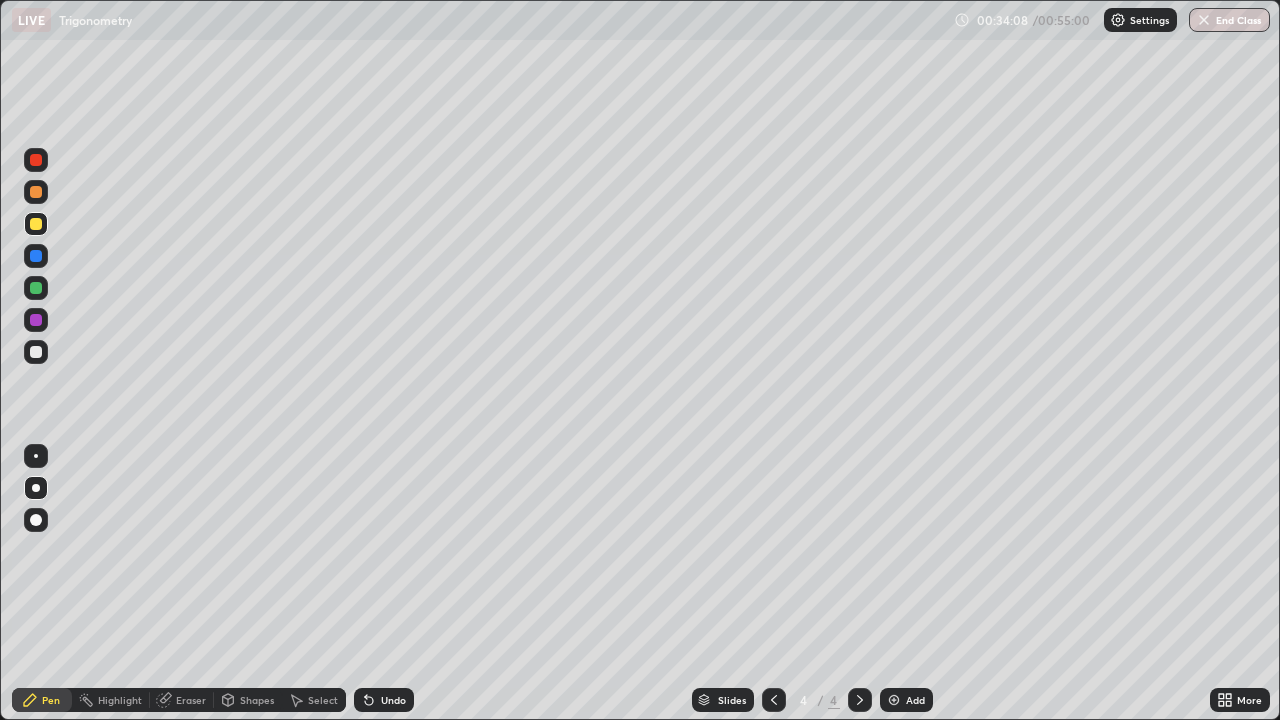 click on "Pen Highlight Eraser Shapes Select Undo Slides 4 / 4 Add More" at bounding box center (640, 700) 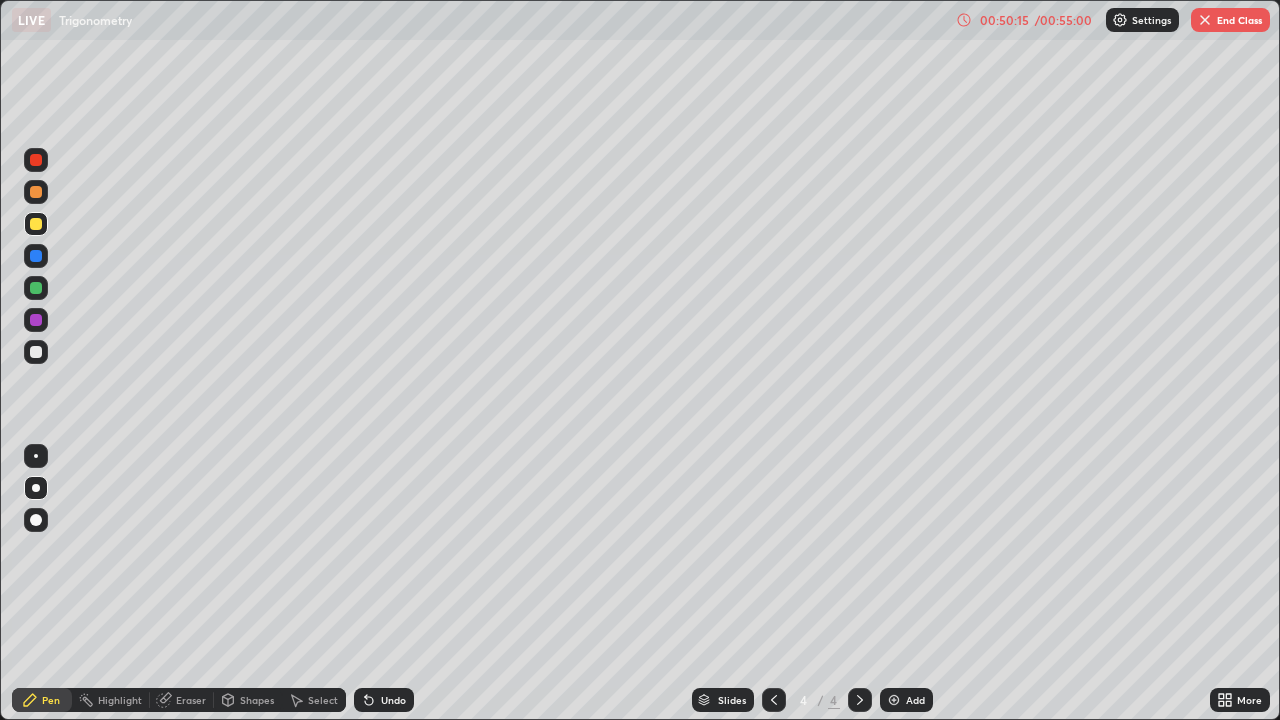 click on "End Class" at bounding box center (1230, 20) 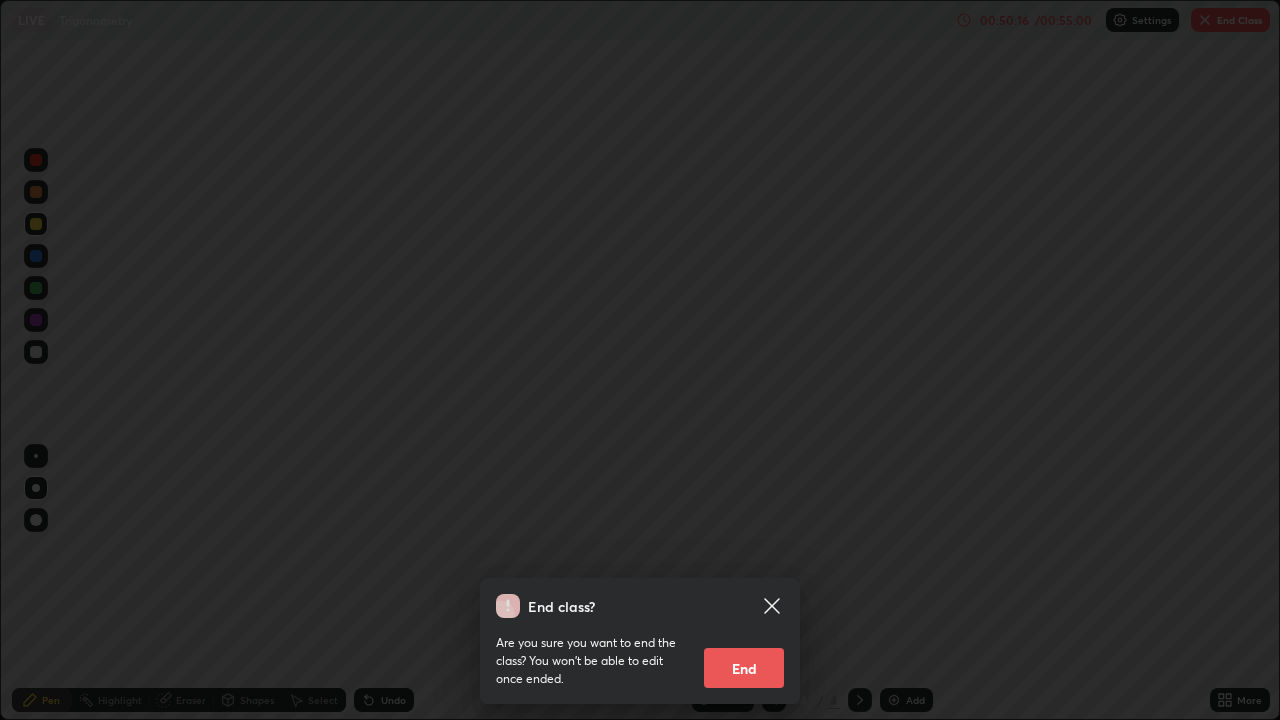 click on "End" at bounding box center (744, 668) 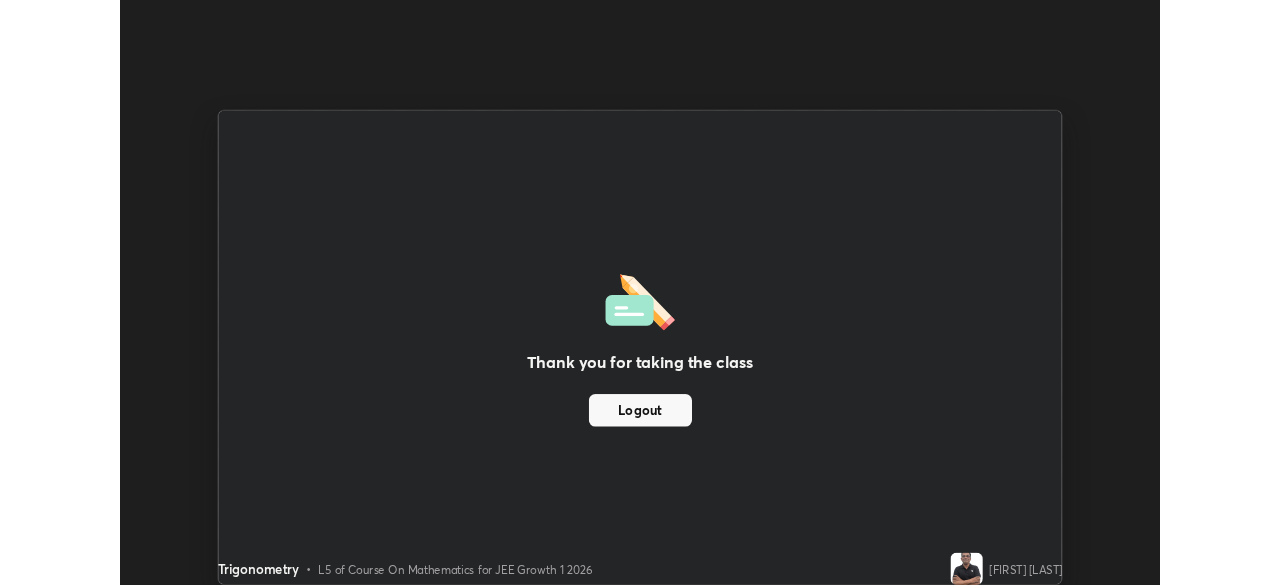 scroll, scrollTop: 585, scrollLeft: 1280, axis: both 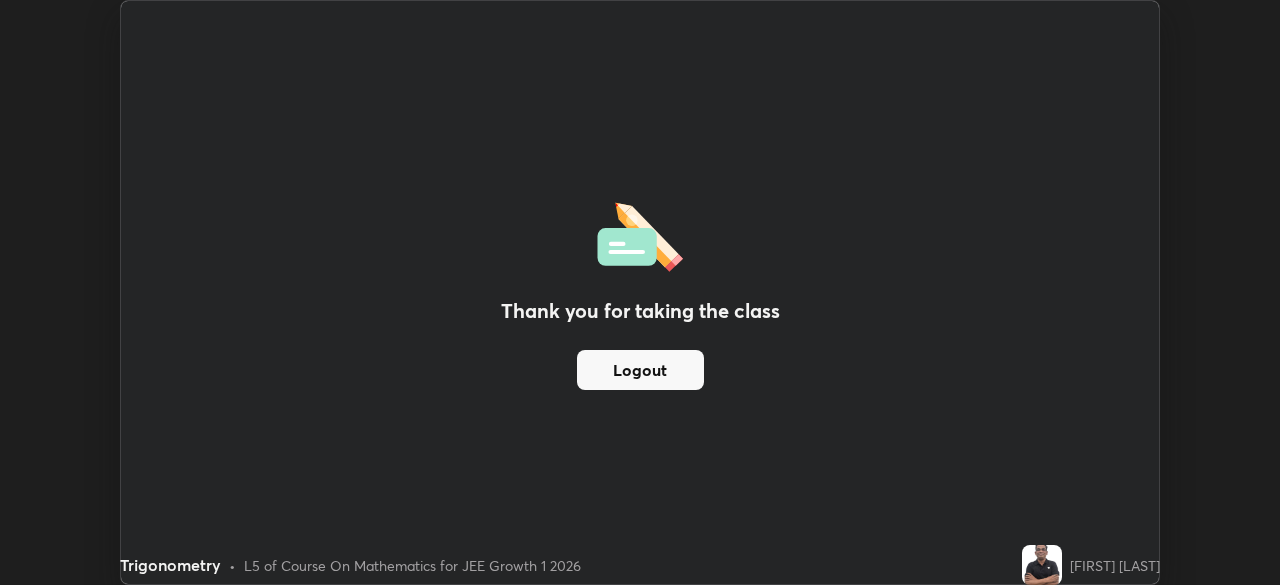 click on "Thank you for taking the class Logout Setting up your live class" at bounding box center [640, 292] 